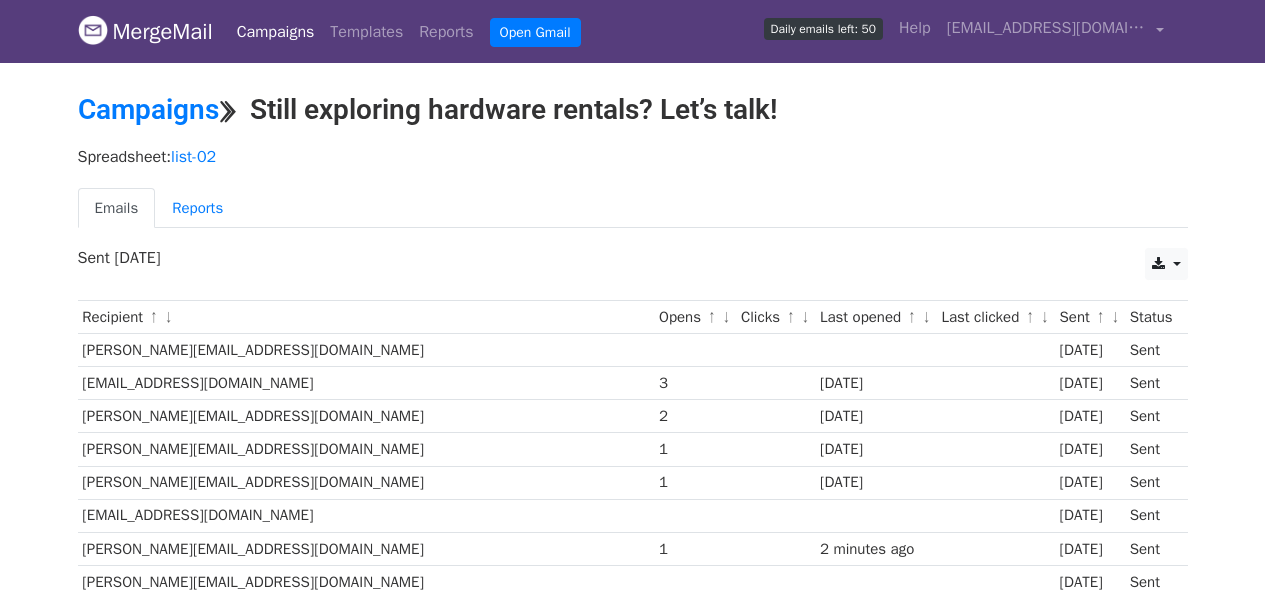 scroll, scrollTop: 0, scrollLeft: 0, axis: both 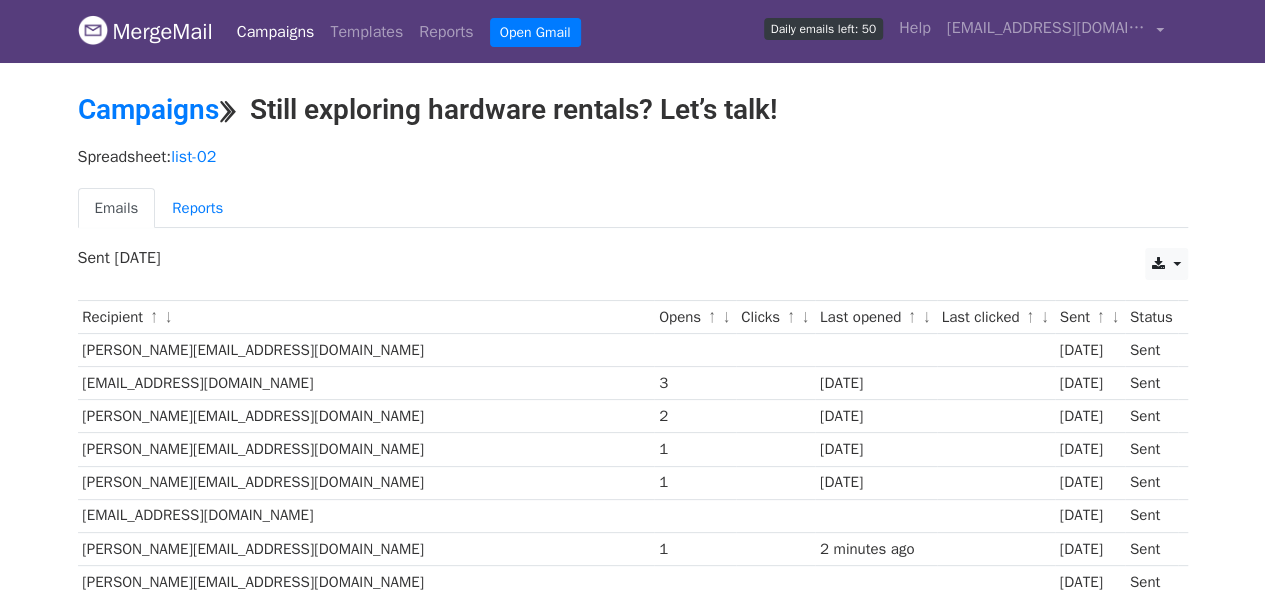 click on "Recipient
↑
↓" at bounding box center [366, 317] 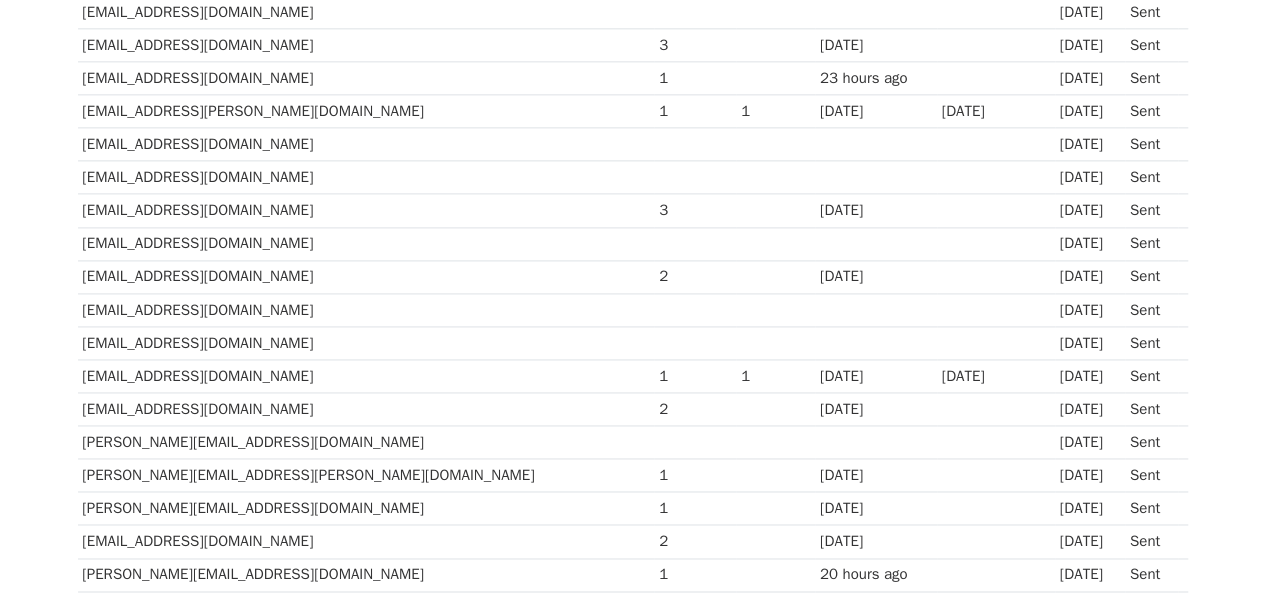 scroll, scrollTop: 1486, scrollLeft: 0, axis: vertical 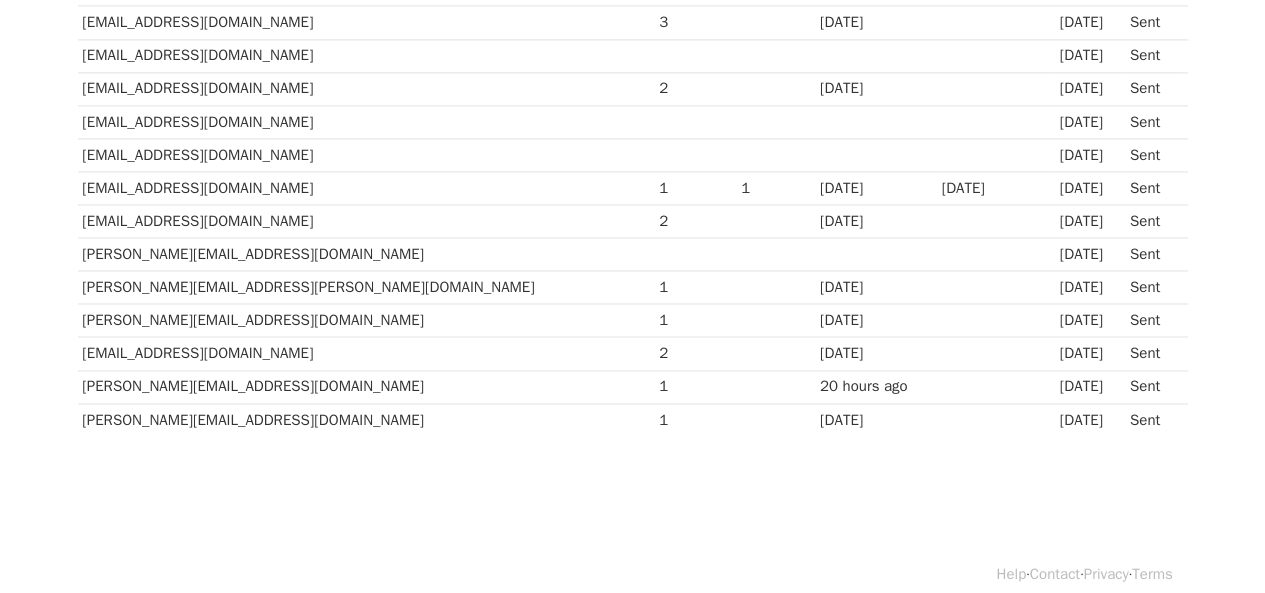 click on "Sent" at bounding box center [1151, 419] 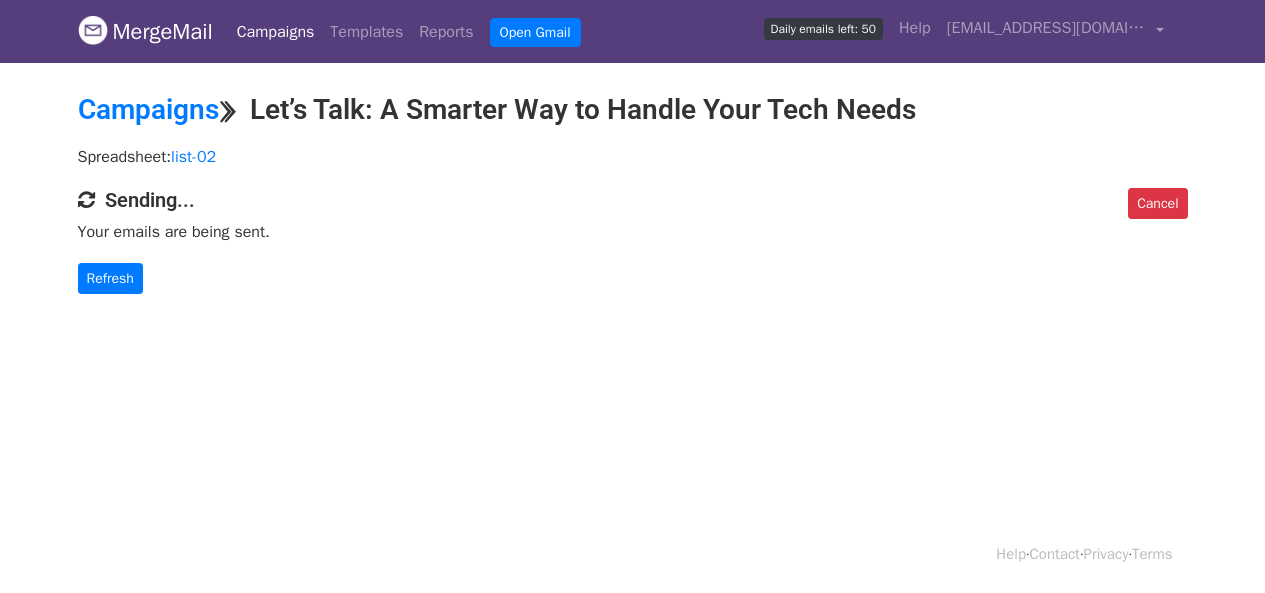 scroll, scrollTop: 0, scrollLeft: 0, axis: both 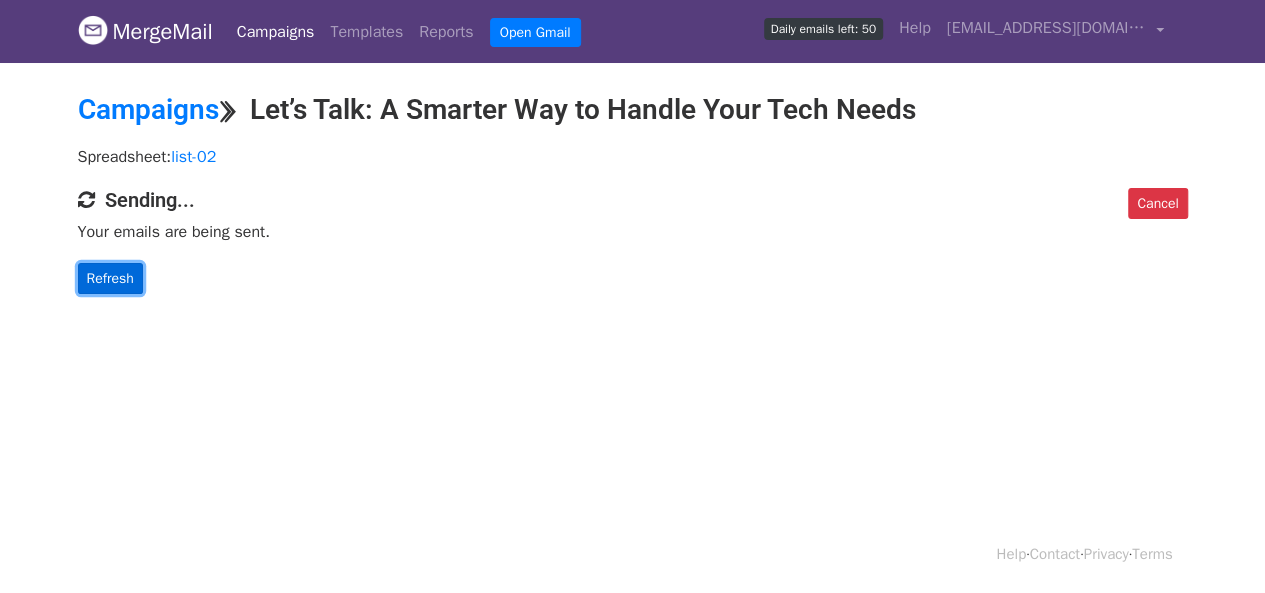 click on "Refresh" at bounding box center [110, 278] 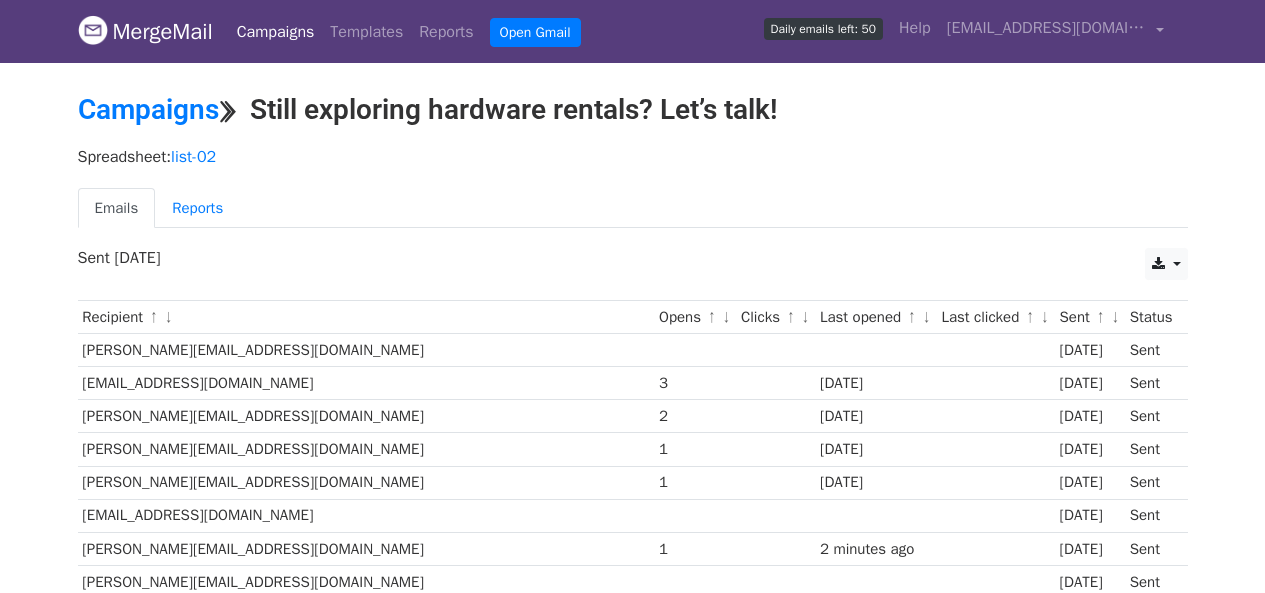 scroll, scrollTop: 1486, scrollLeft: 0, axis: vertical 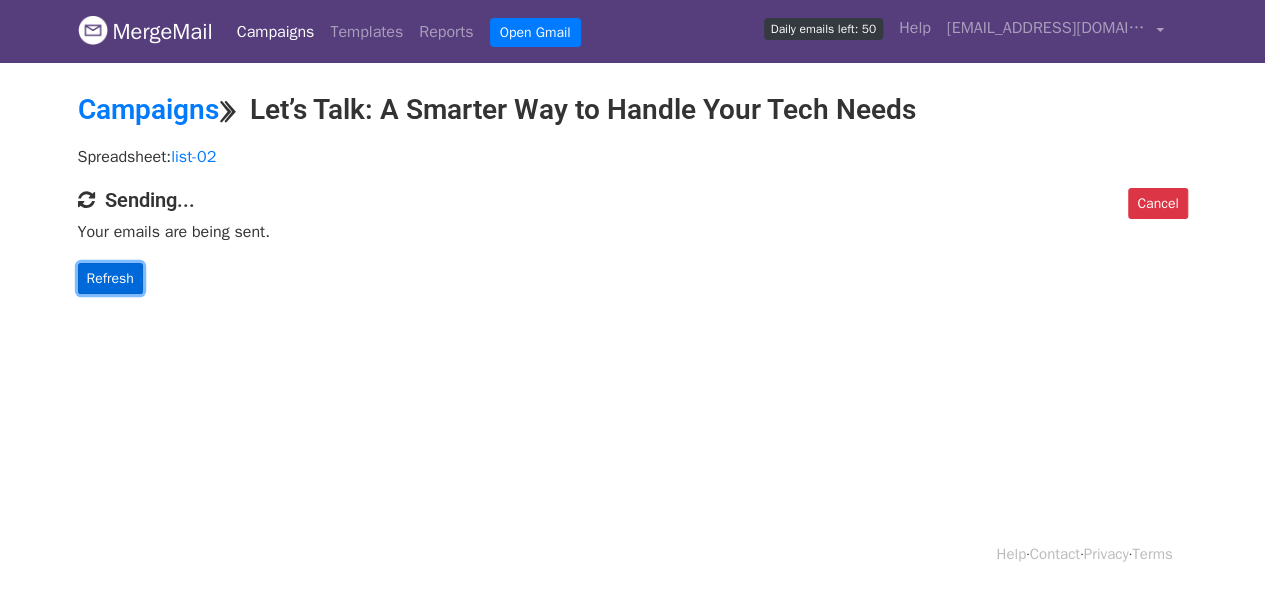 click on "Refresh" at bounding box center [110, 278] 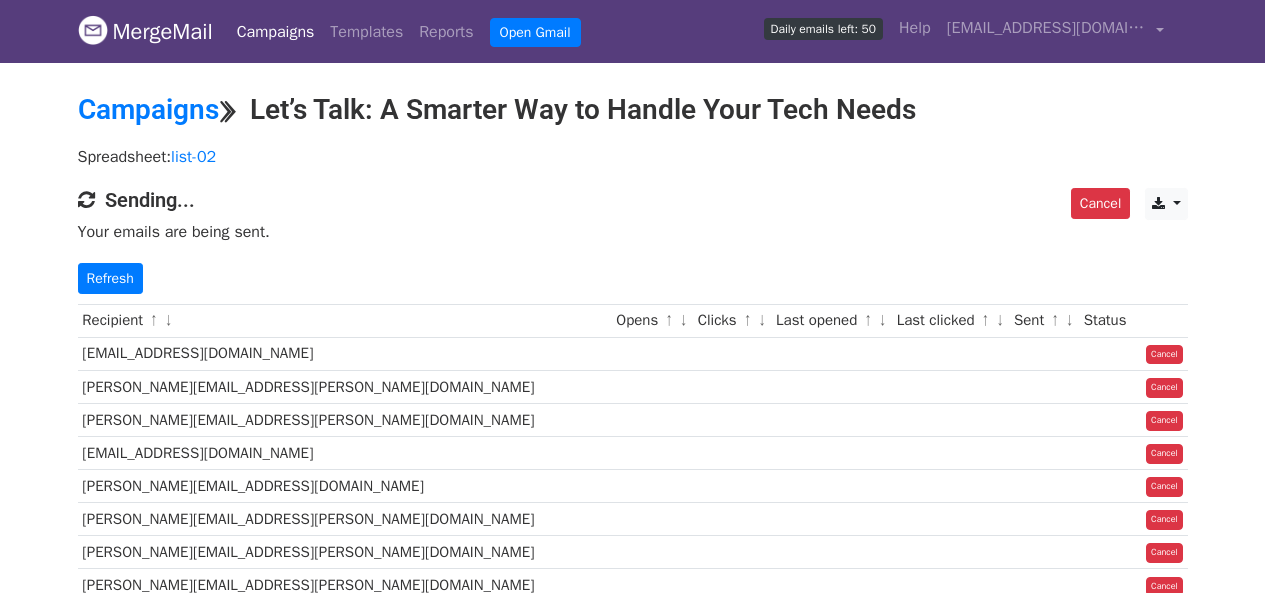 scroll, scrollTop: 0, scrollLeft: 0, axis: both 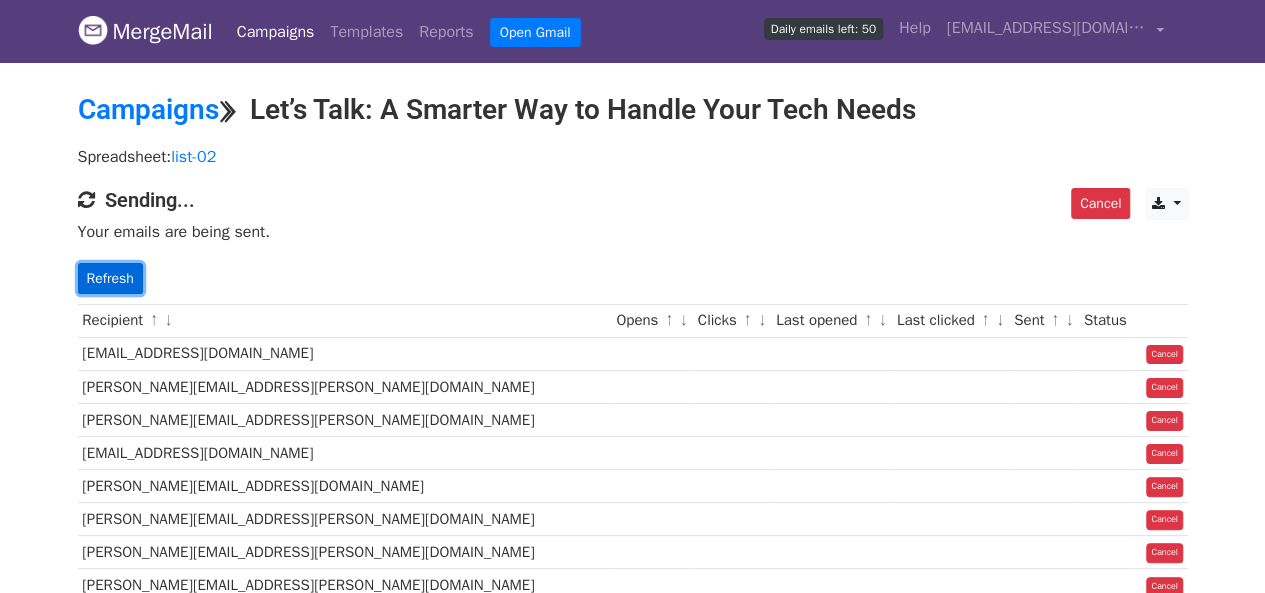 click on "Refresh" at bounding box center (110, 278) 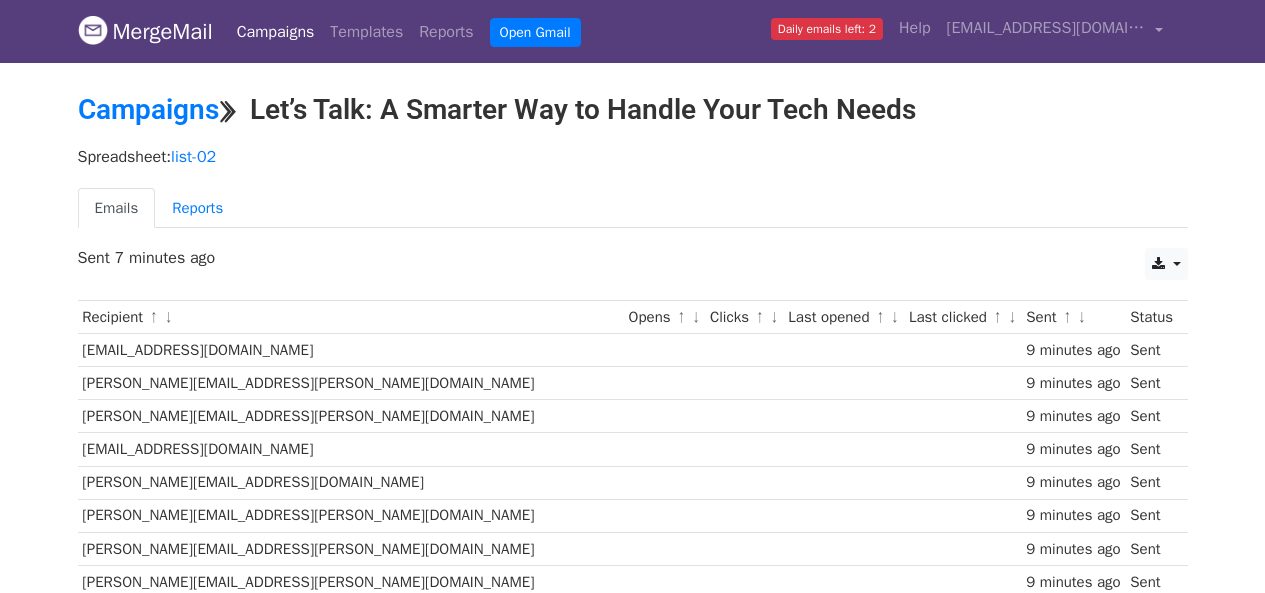 scroll, scrollTop: 0, scrollLeft: 0, axis: both 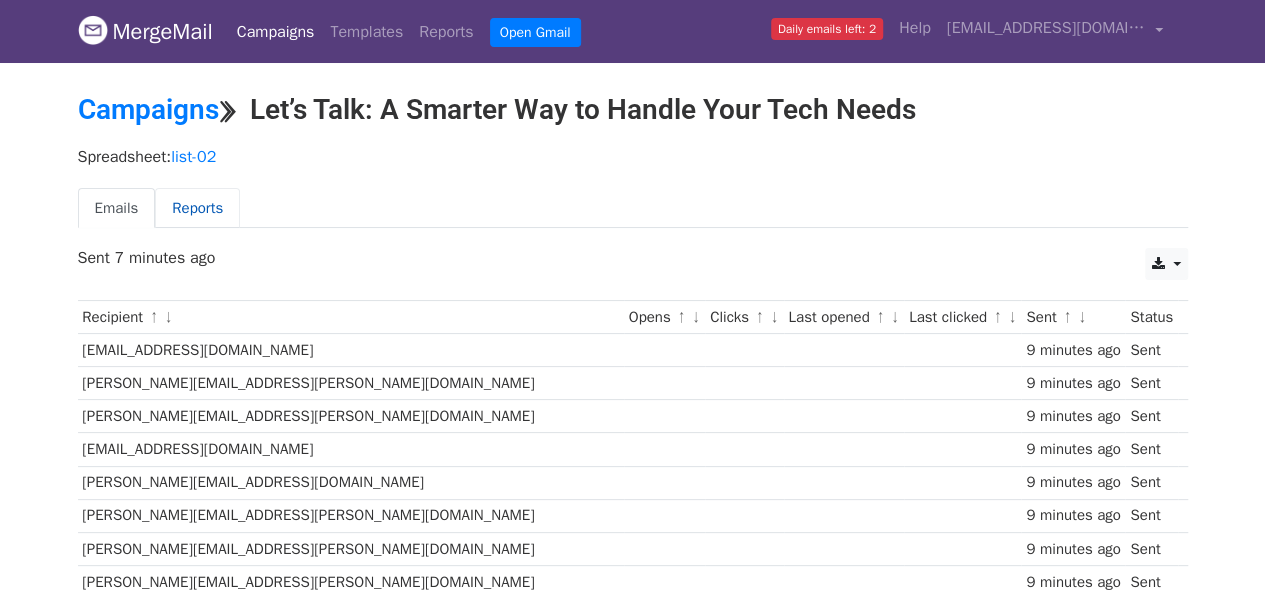 click on "Reports" at bounding box center [197, 208] 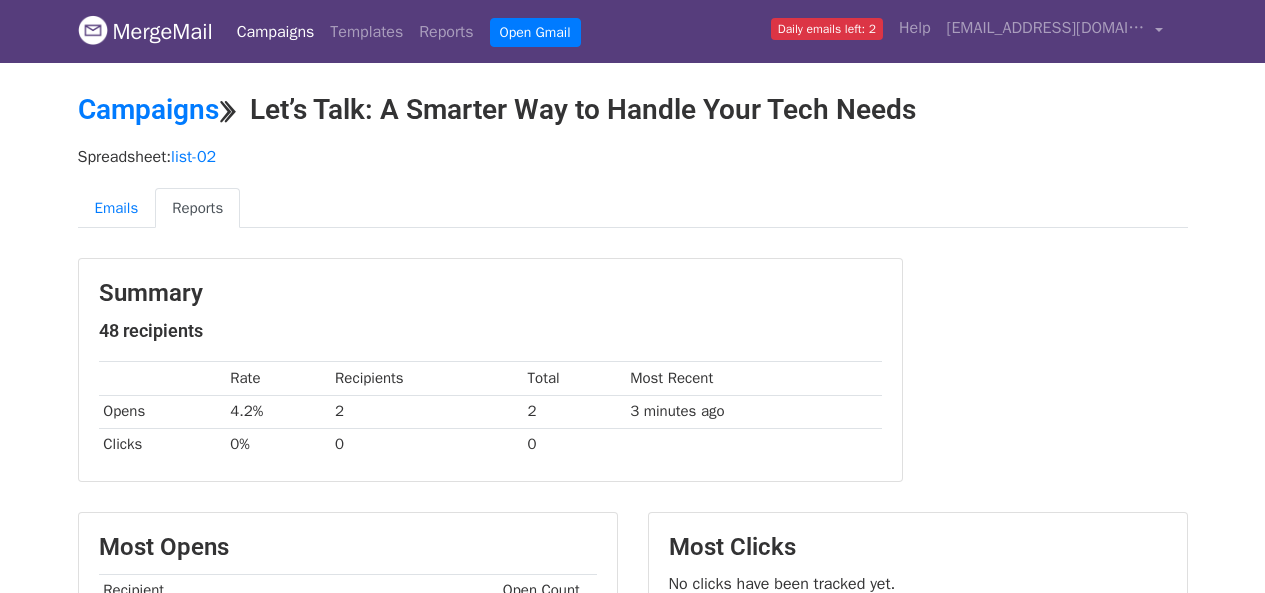 scroll, scrollTop: 0, scrollLeft: 0, axis: both 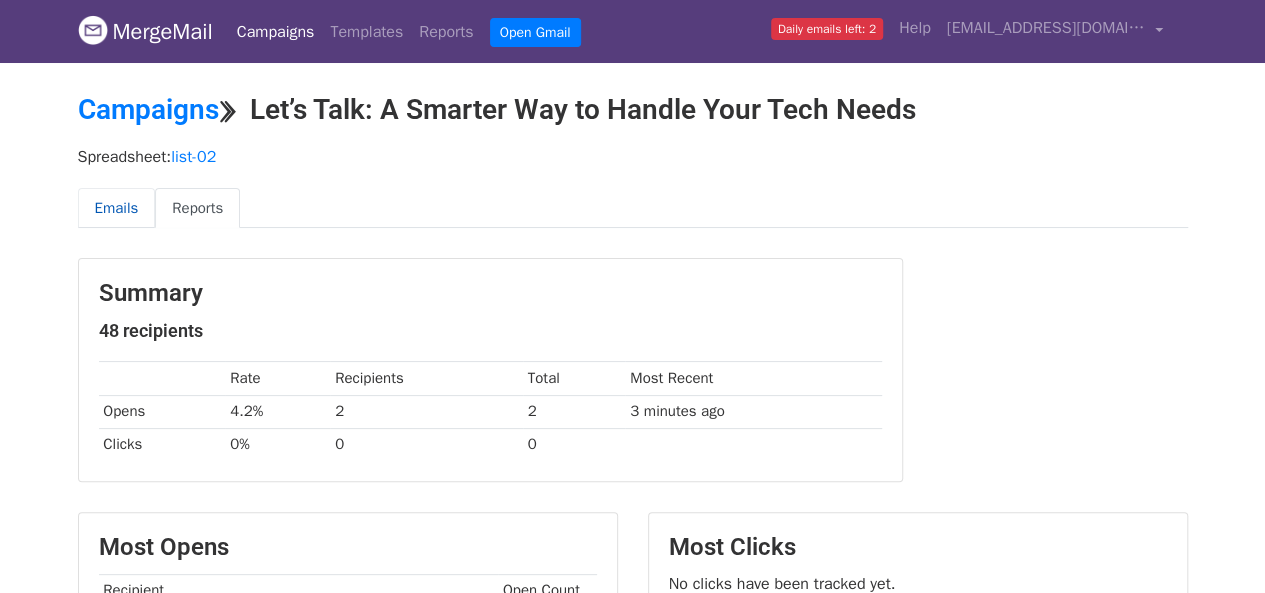 click on "Emails" at bounding box center (117, 208) 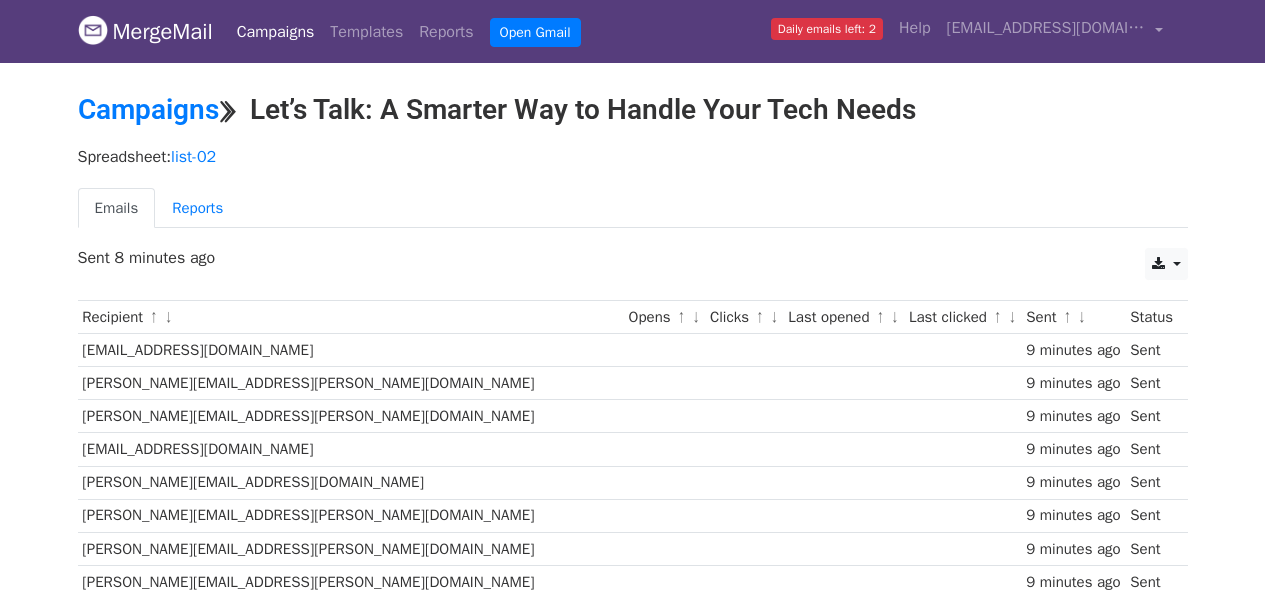 scroll, scrollTop: 0, scrollLeft: 0, axis: both 